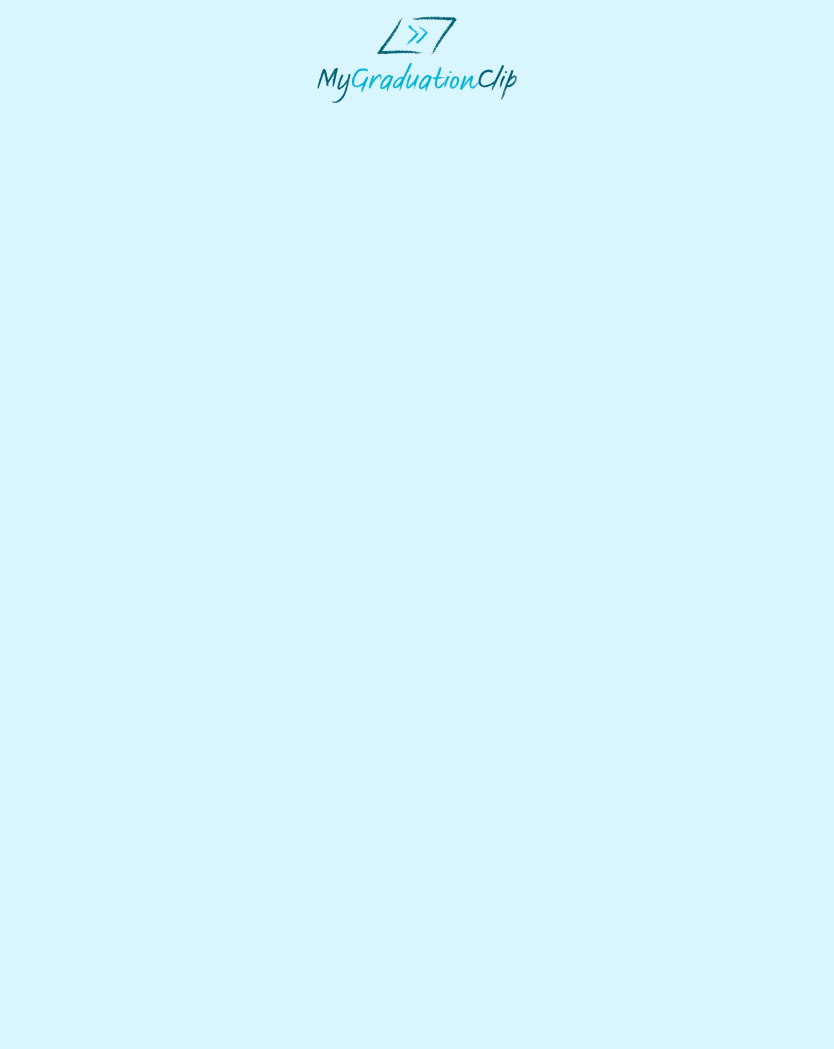 scroll, scrollTop: 0, scrollLeft: 0, axis: both 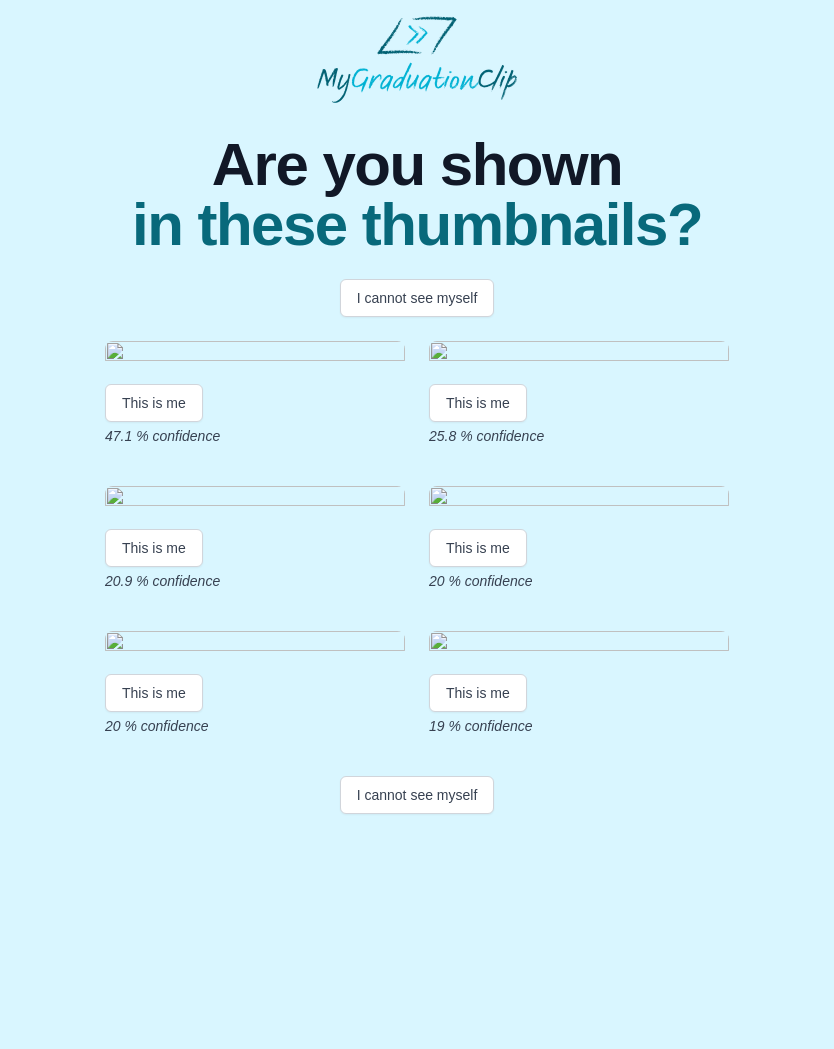 click at bounding box center (255, 354) 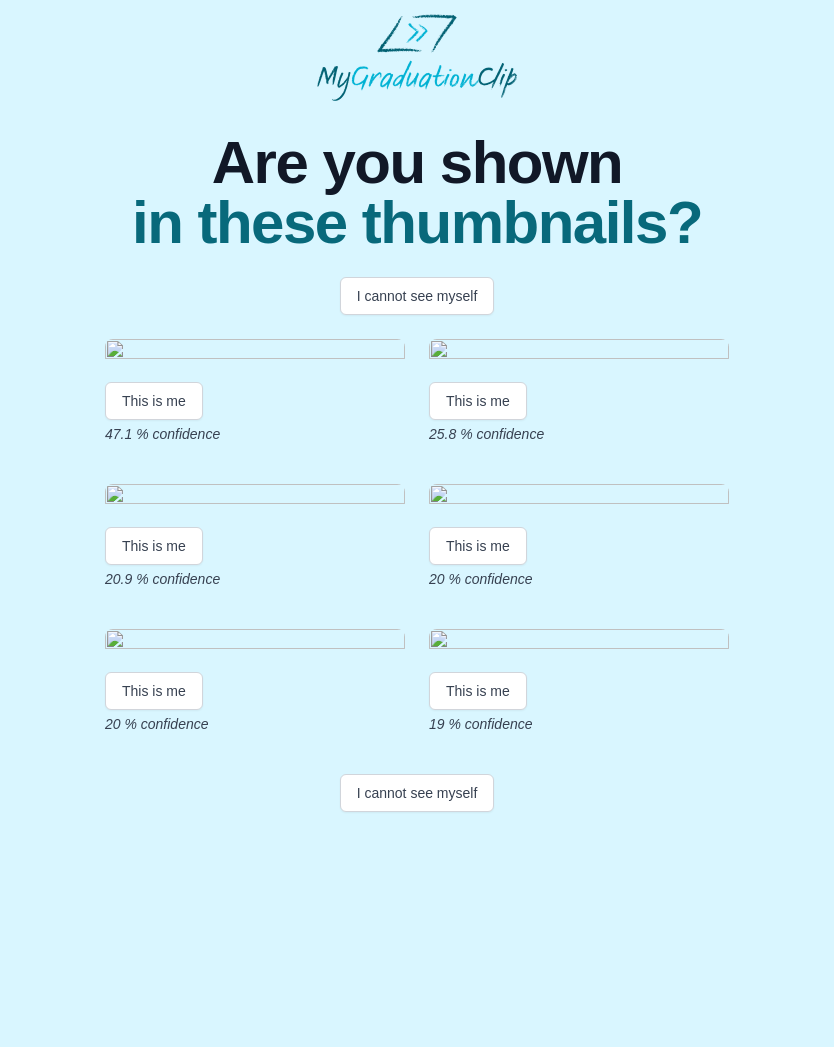 scroll, scrollTop: 0, scrollLeft: 0, axis: both 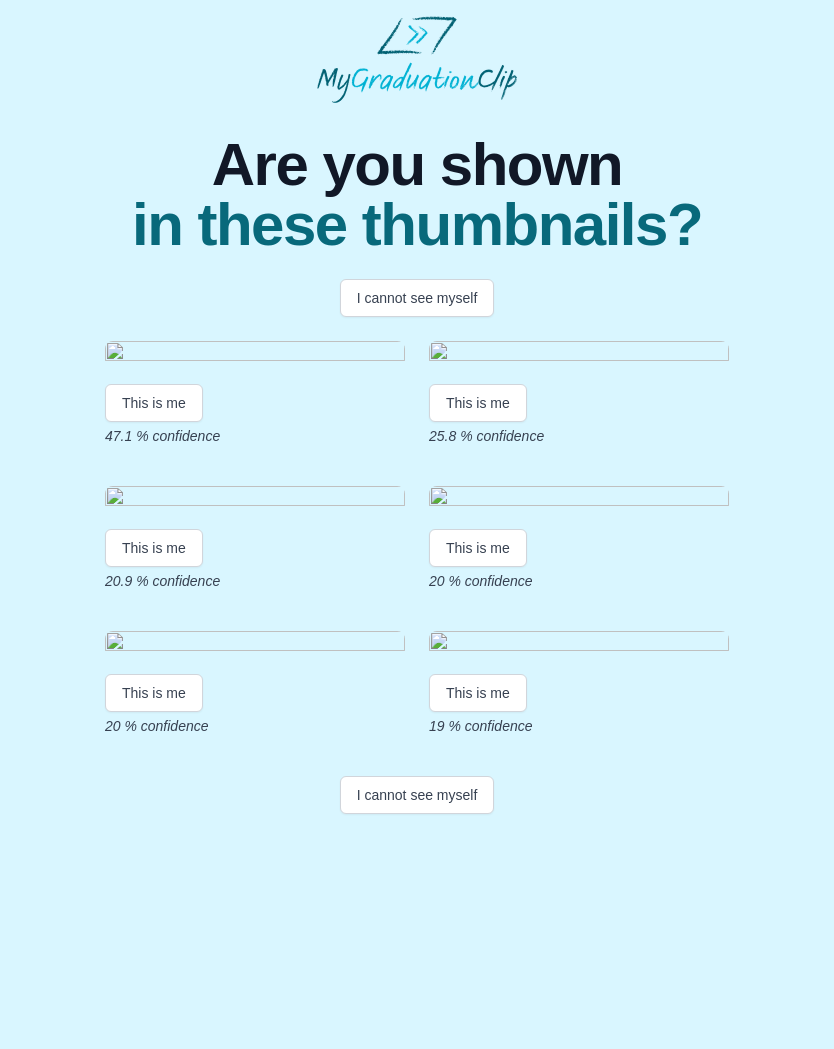 click on "This is me" at bounding box center [154, 403] 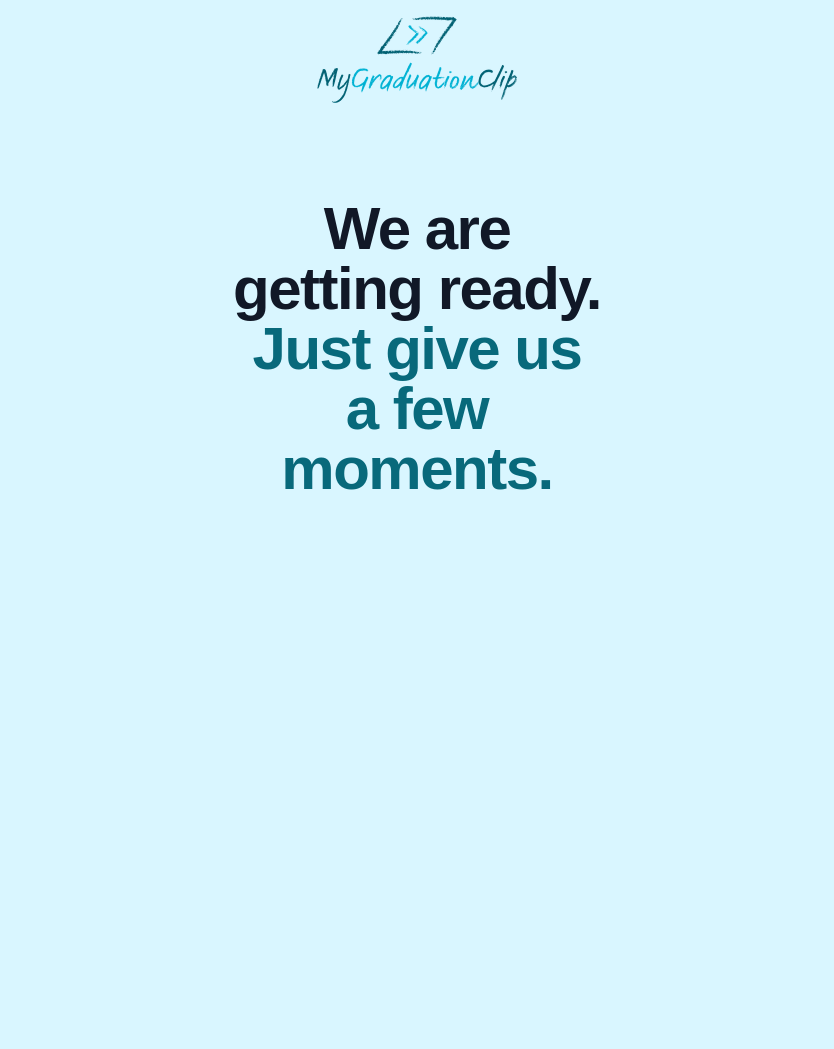scroll, scrollTop: 0, scrollLeft: 0, axis: both 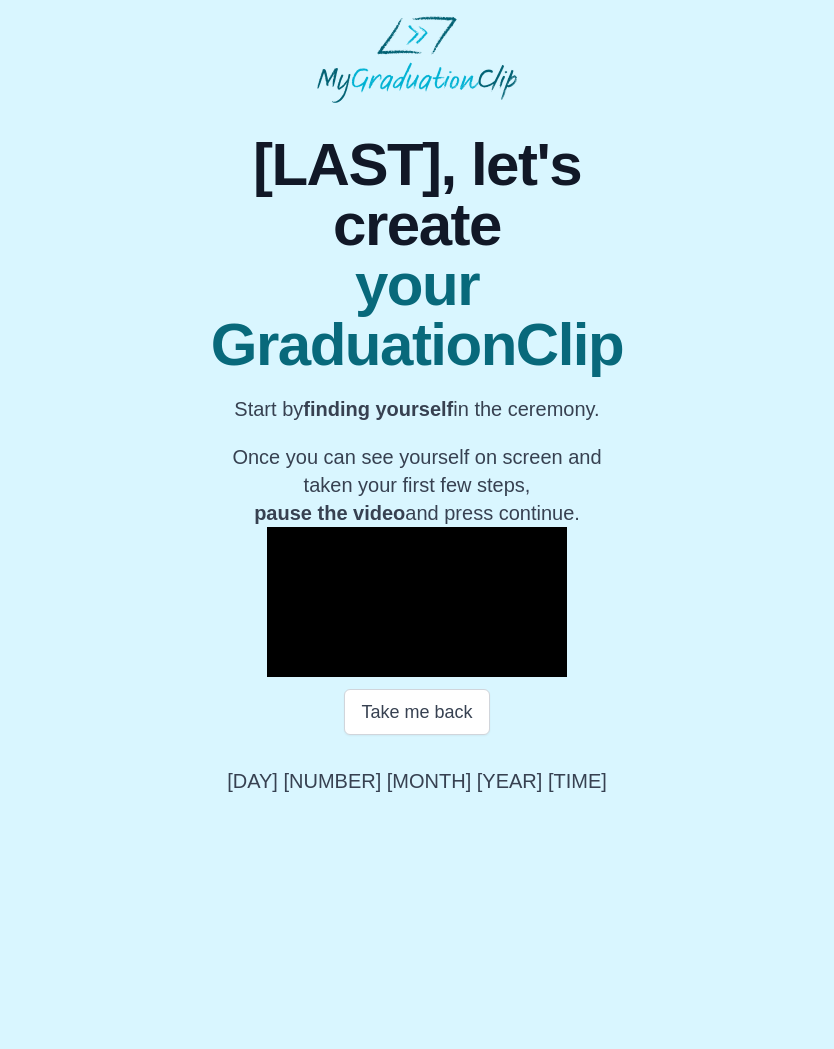 click on "Take me back" at bounding box center [416, 712] 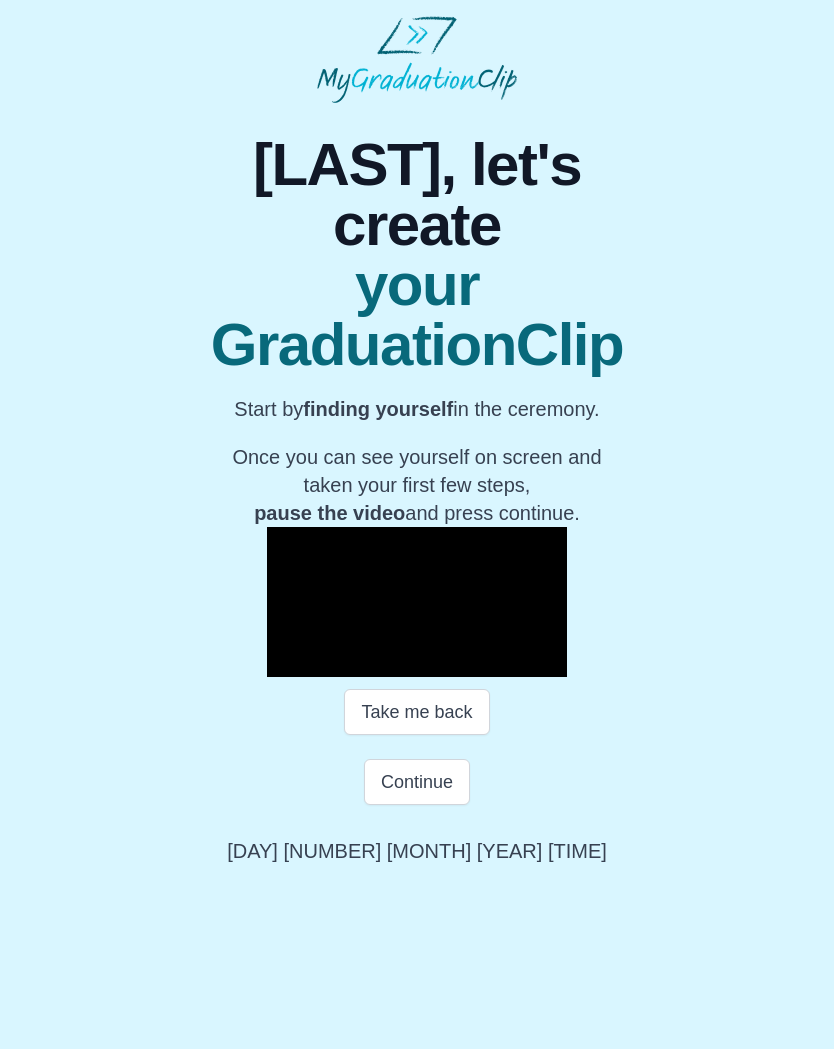 click on "Take me back" at bounding box center [416, 712] 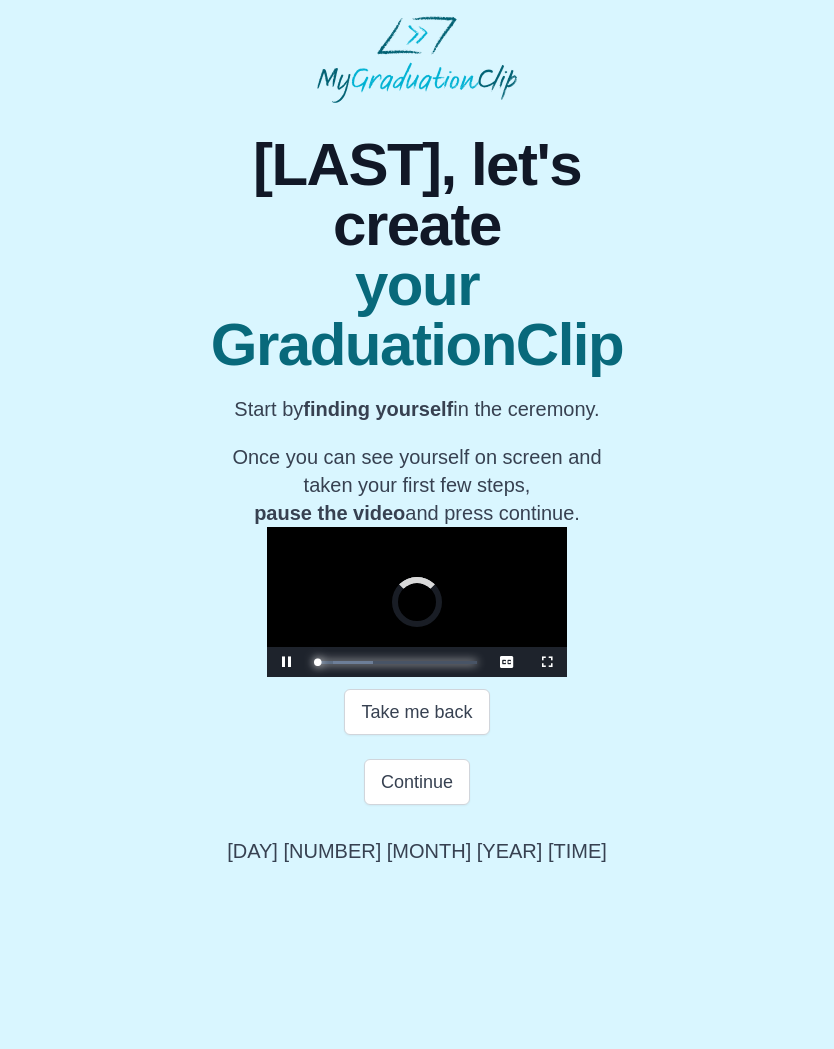 click on "Progress : 0%" at bounding box center [317, 662] 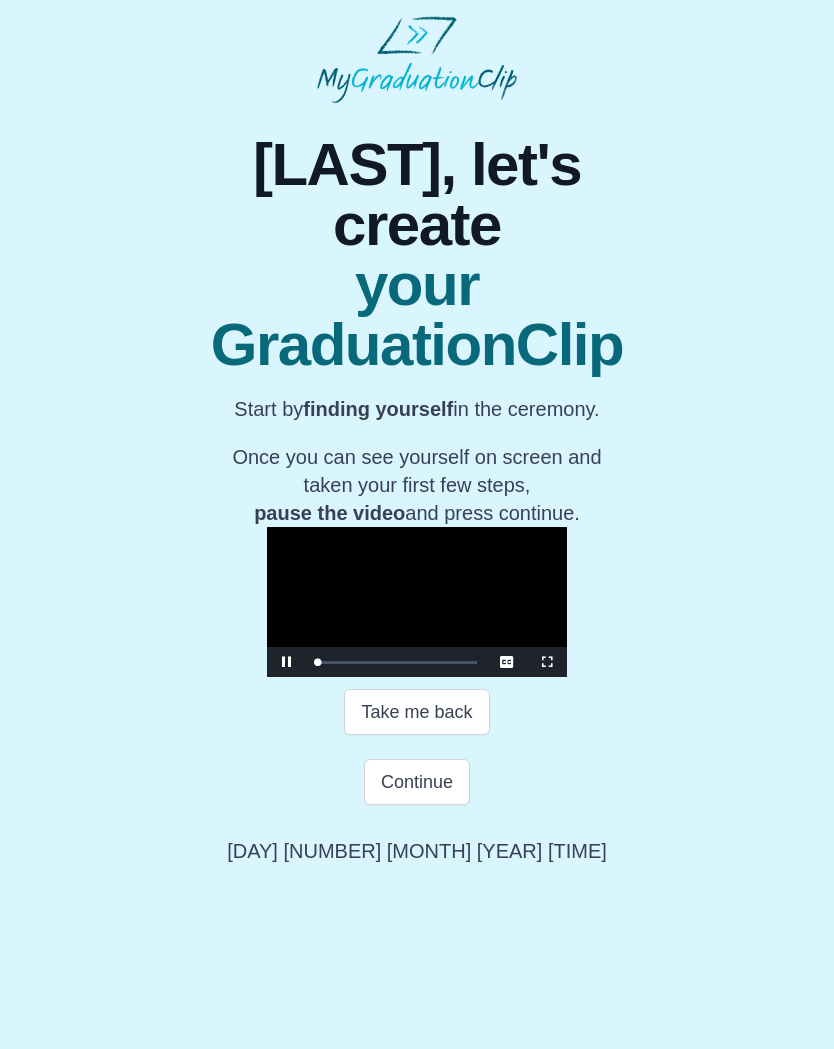 click on "Take me back" at bounding box center (416, 712) 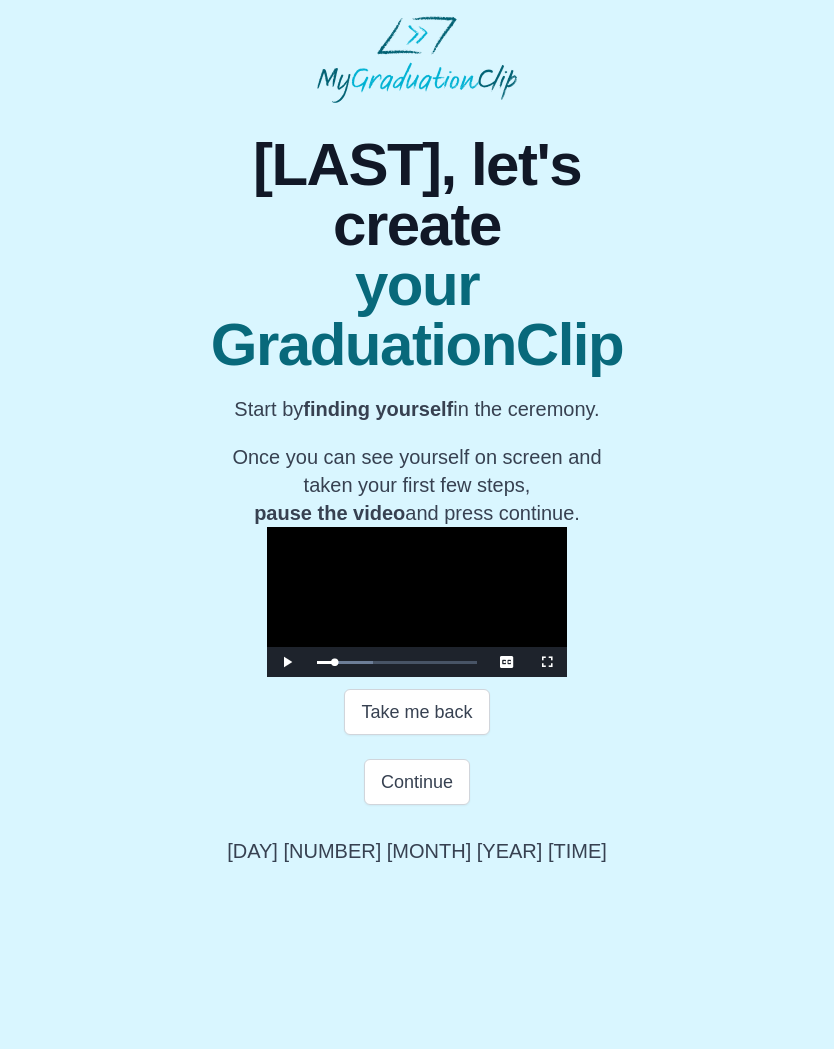 click on "Continue" at bounding box center (417, 782) 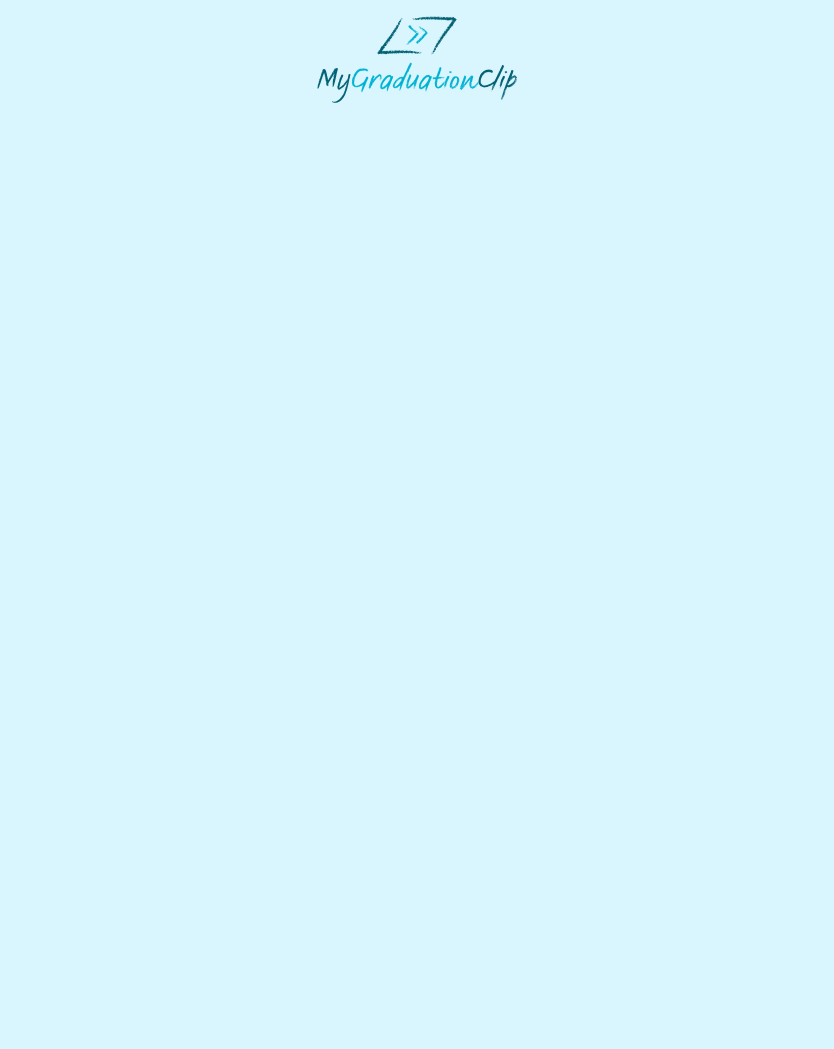 scroll, scrollTop: 0, scrollLeft: 0, axis: both 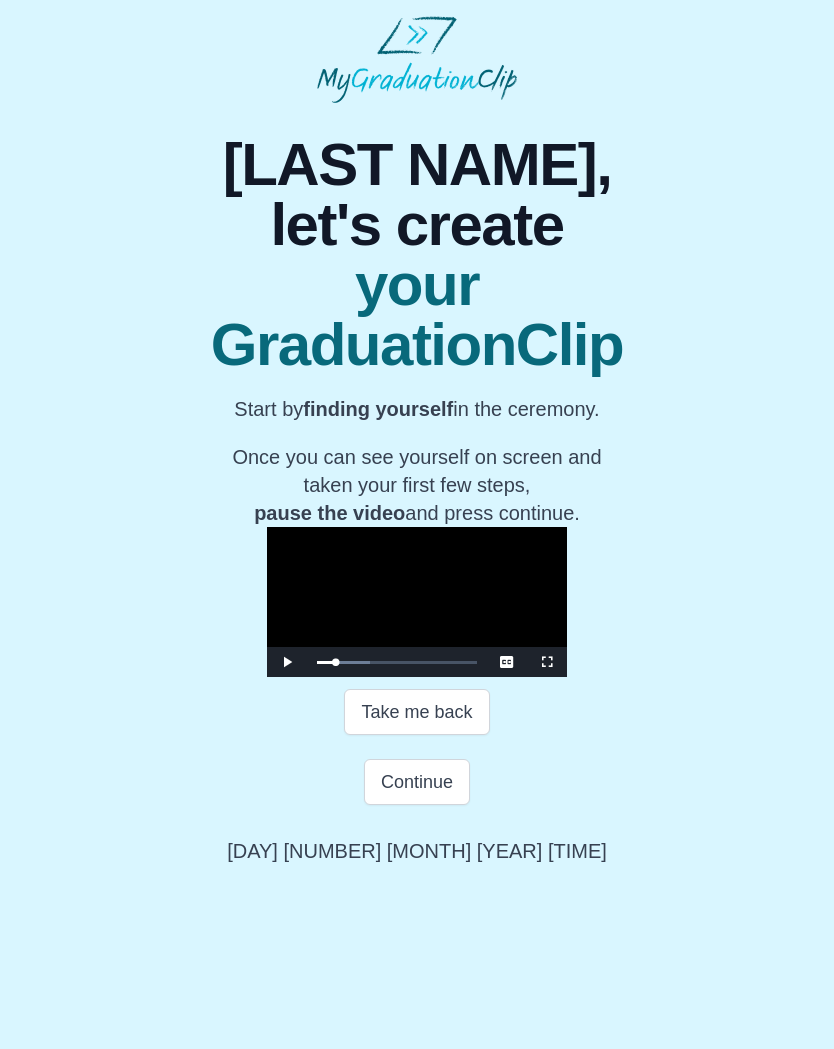 click on "Continue" at bounding box center (417, 782) 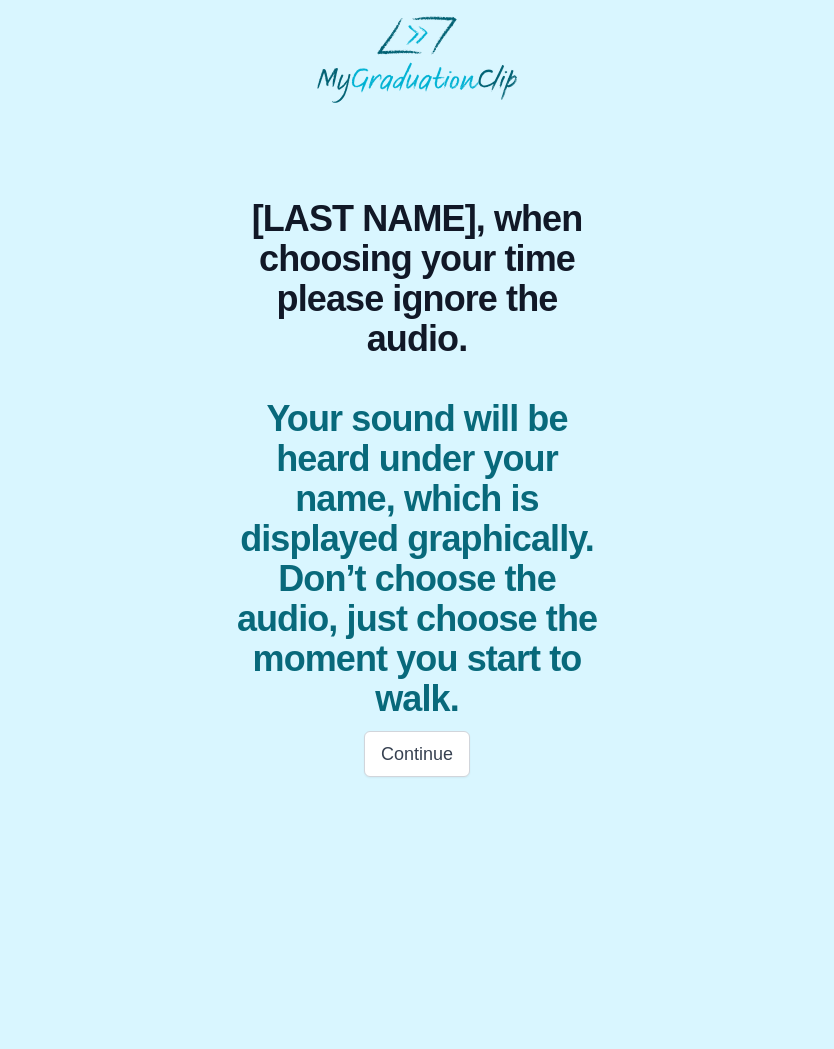 click on "Continue" at bounding box center [417, 754] 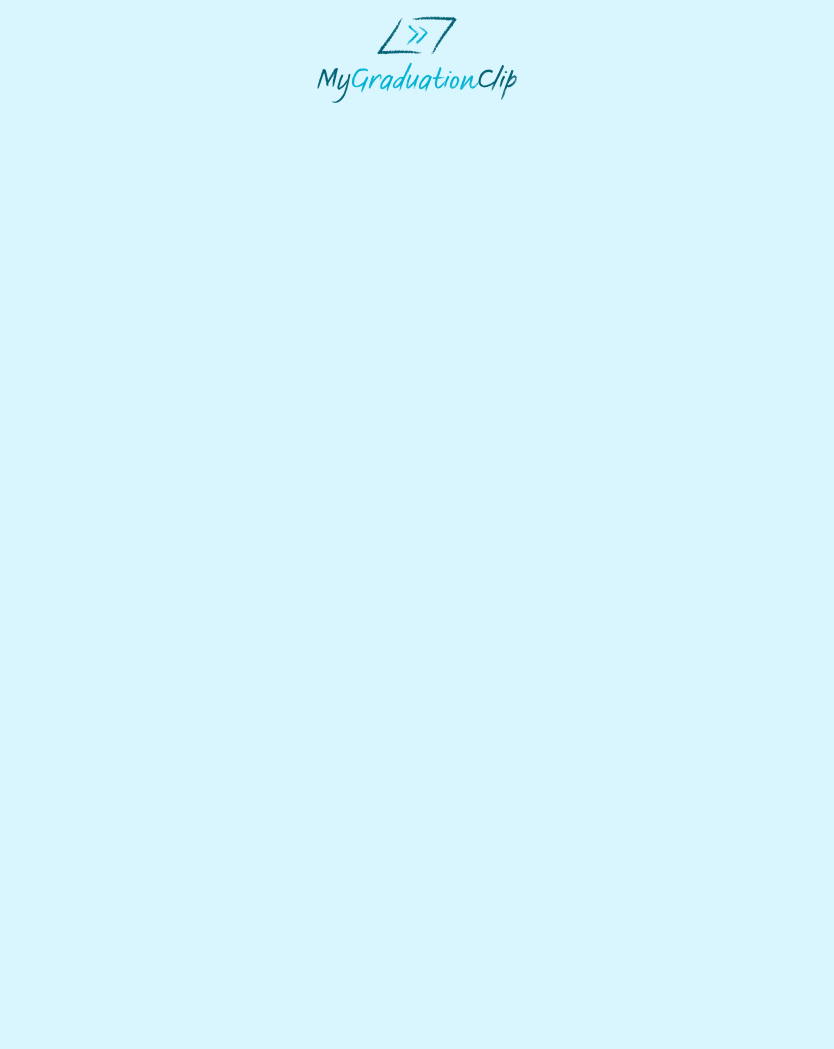 scroll, scrollTop: 0, scrollLeft: 0, axis: both 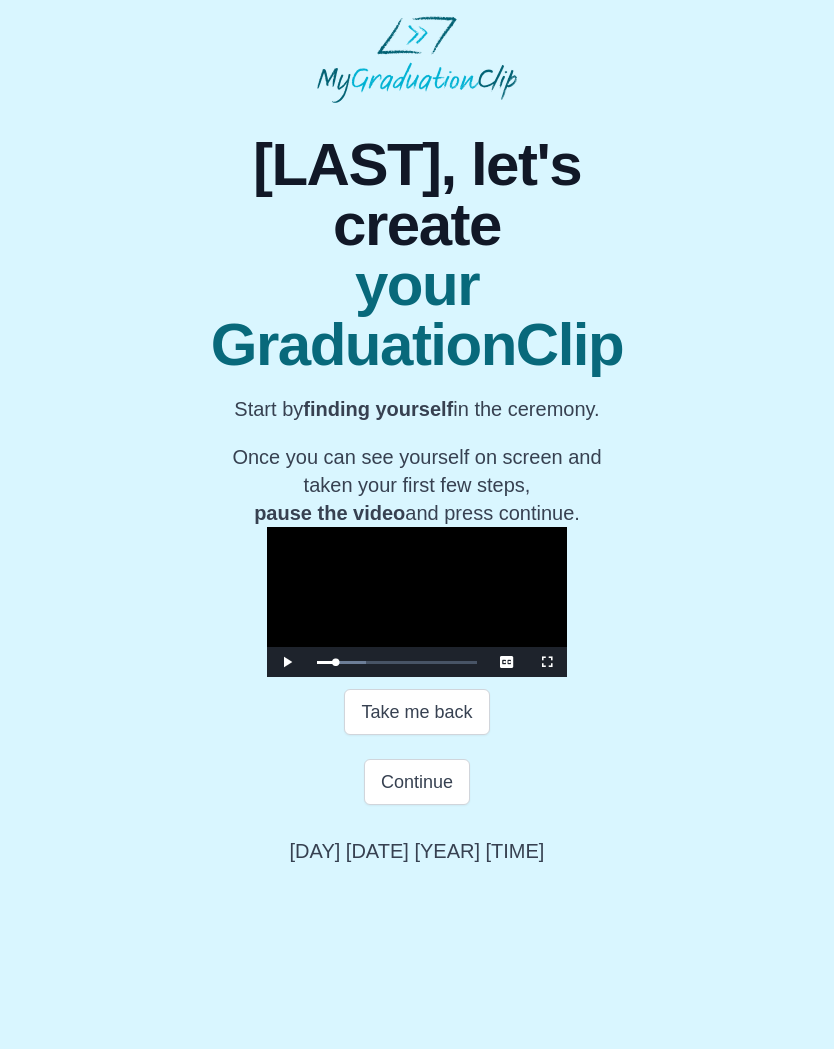 click on "Continue" at bounding box center [417, 782] 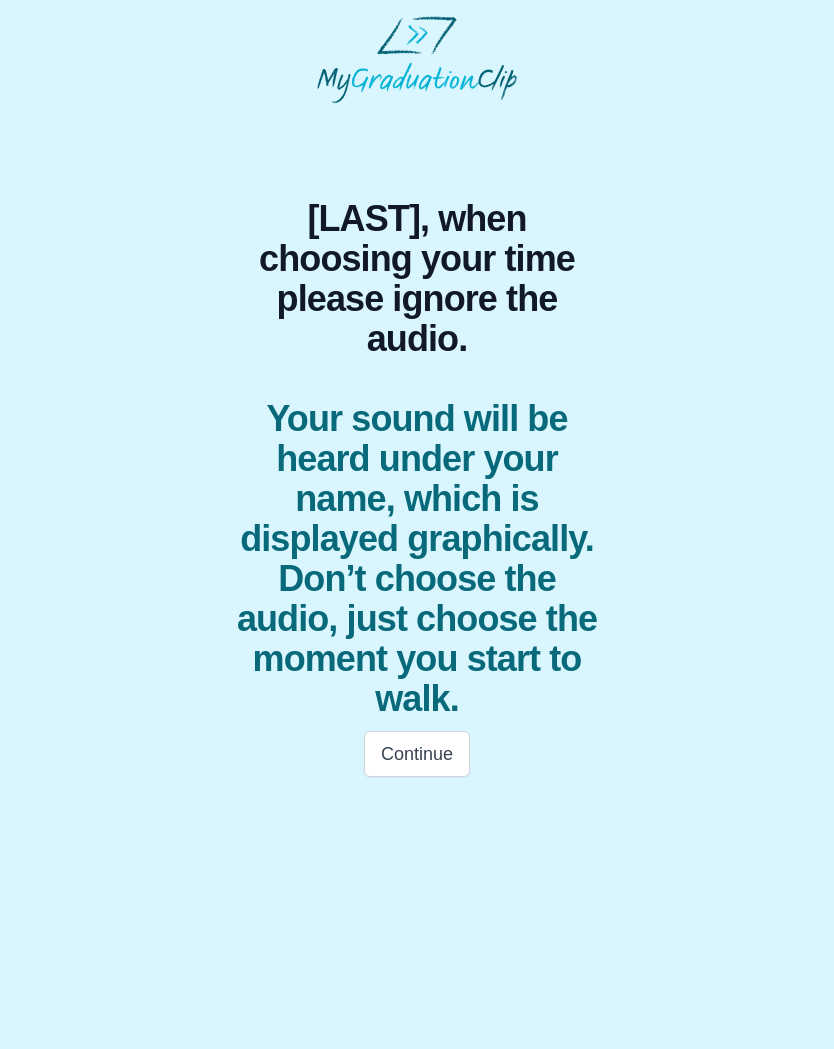 click on "Continue" at bounding box center (417, 754) 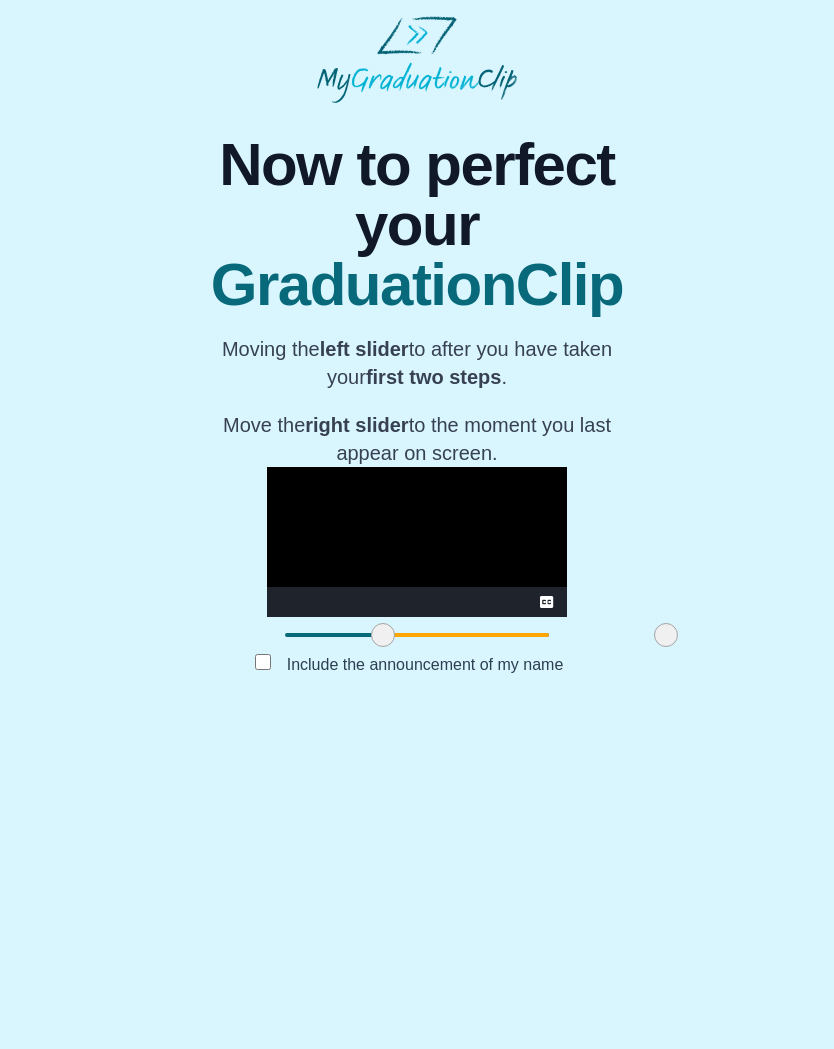 click on "Include the announcement of my name" at bounding box center [425, 664] 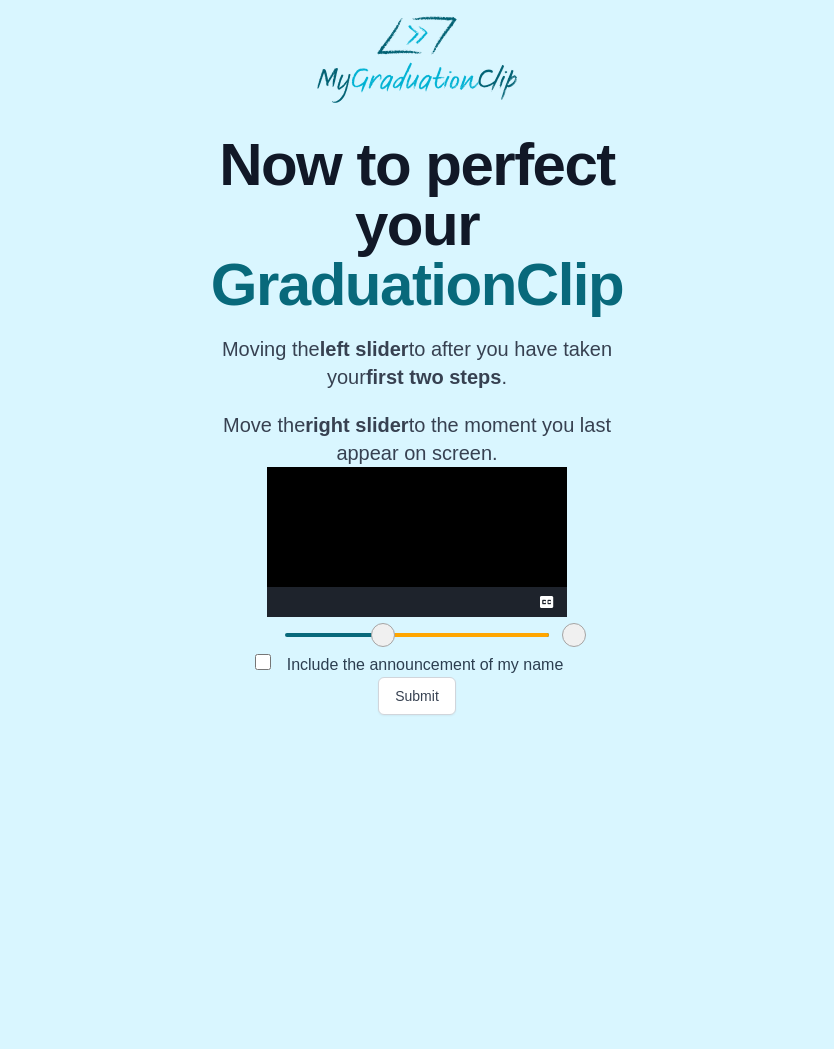 click on "Submit" at bounding box center [417, 696] 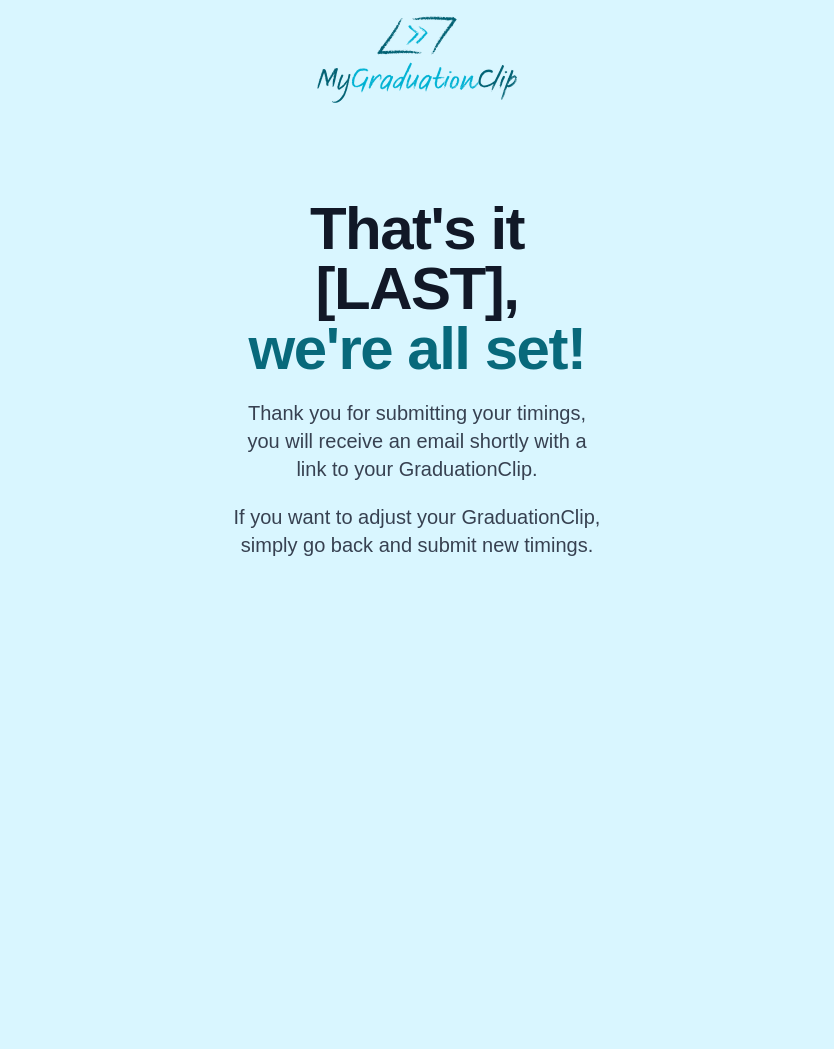 scroll, scrollTop: 0, scrollLeft: 0, axis: both 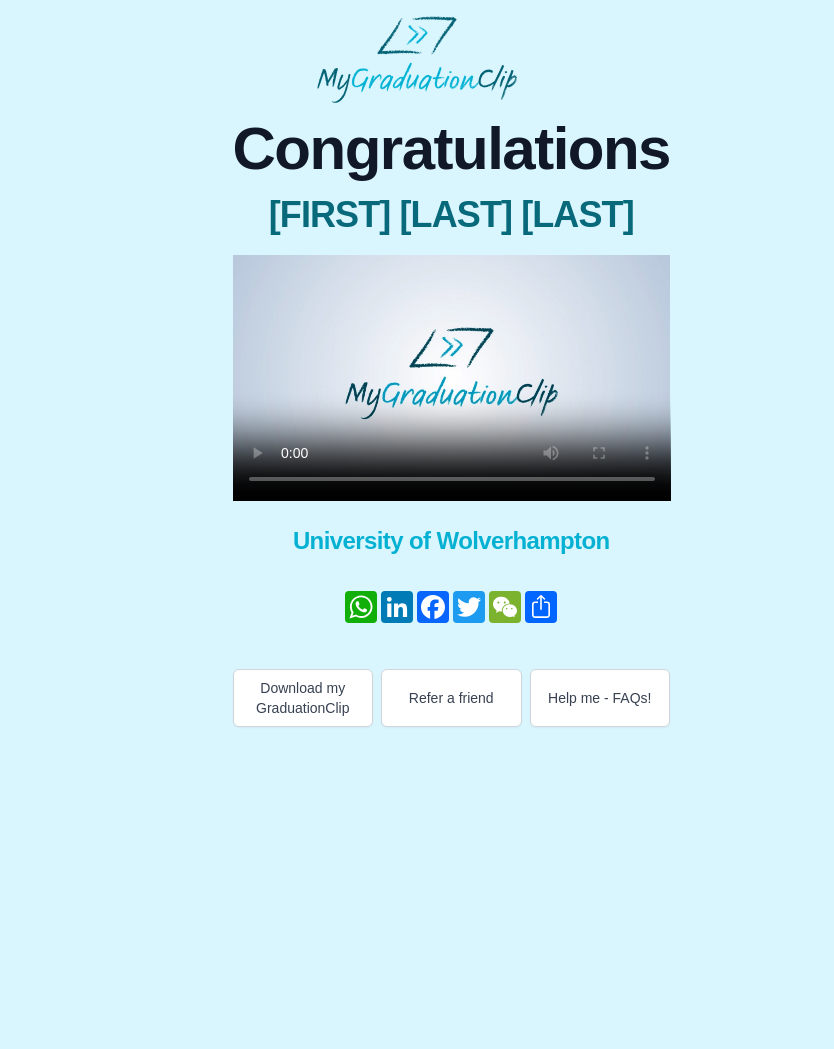 click at bounding box center [452, 378] 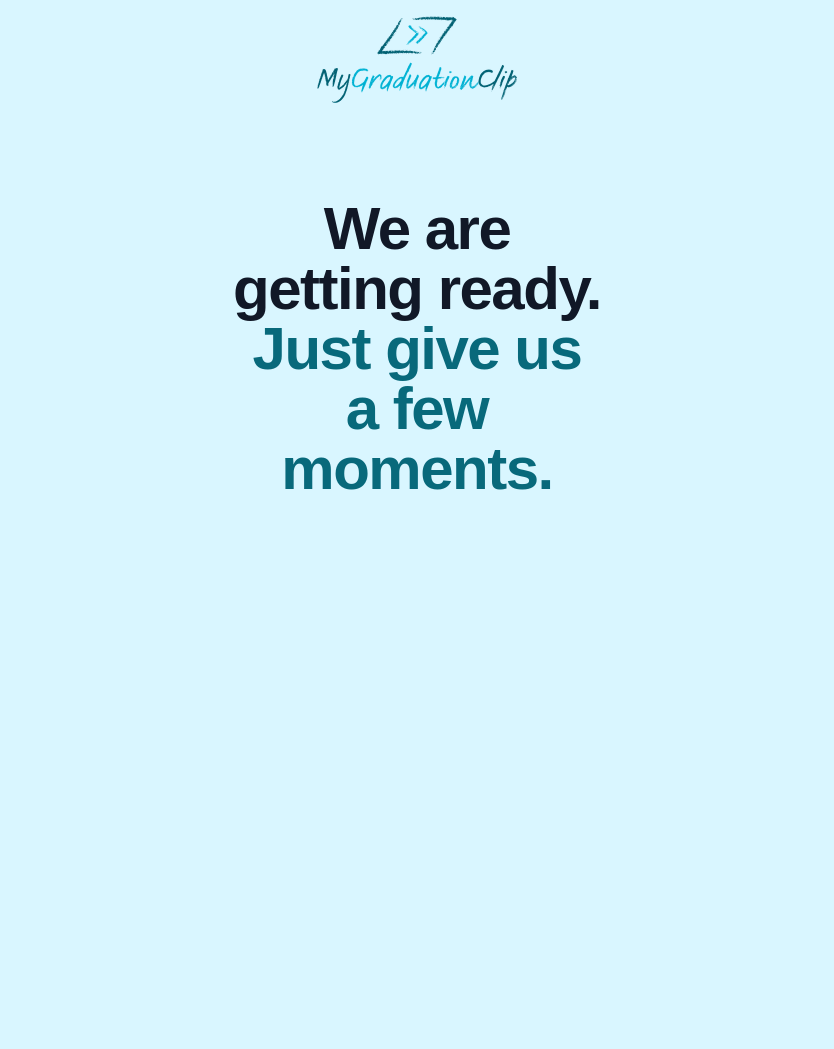 scroll, scrollTop: 0, scrollLeft: 0, axis: both 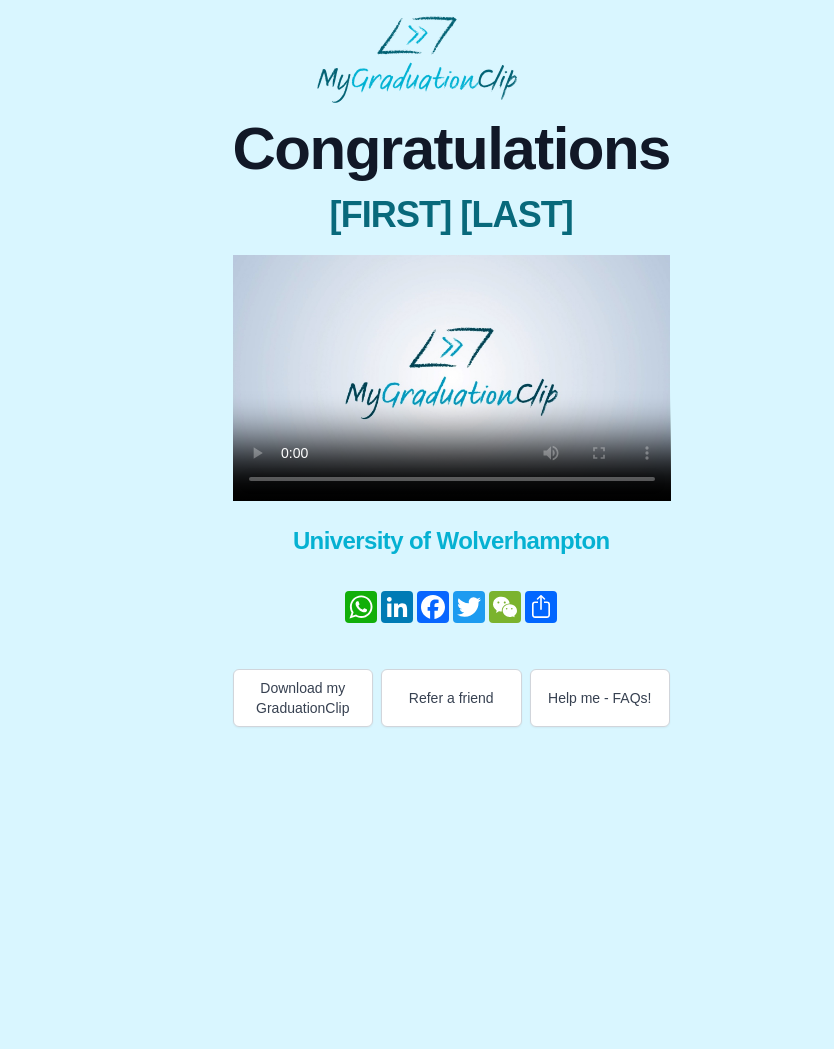 click at bounding box center (452, 378) 